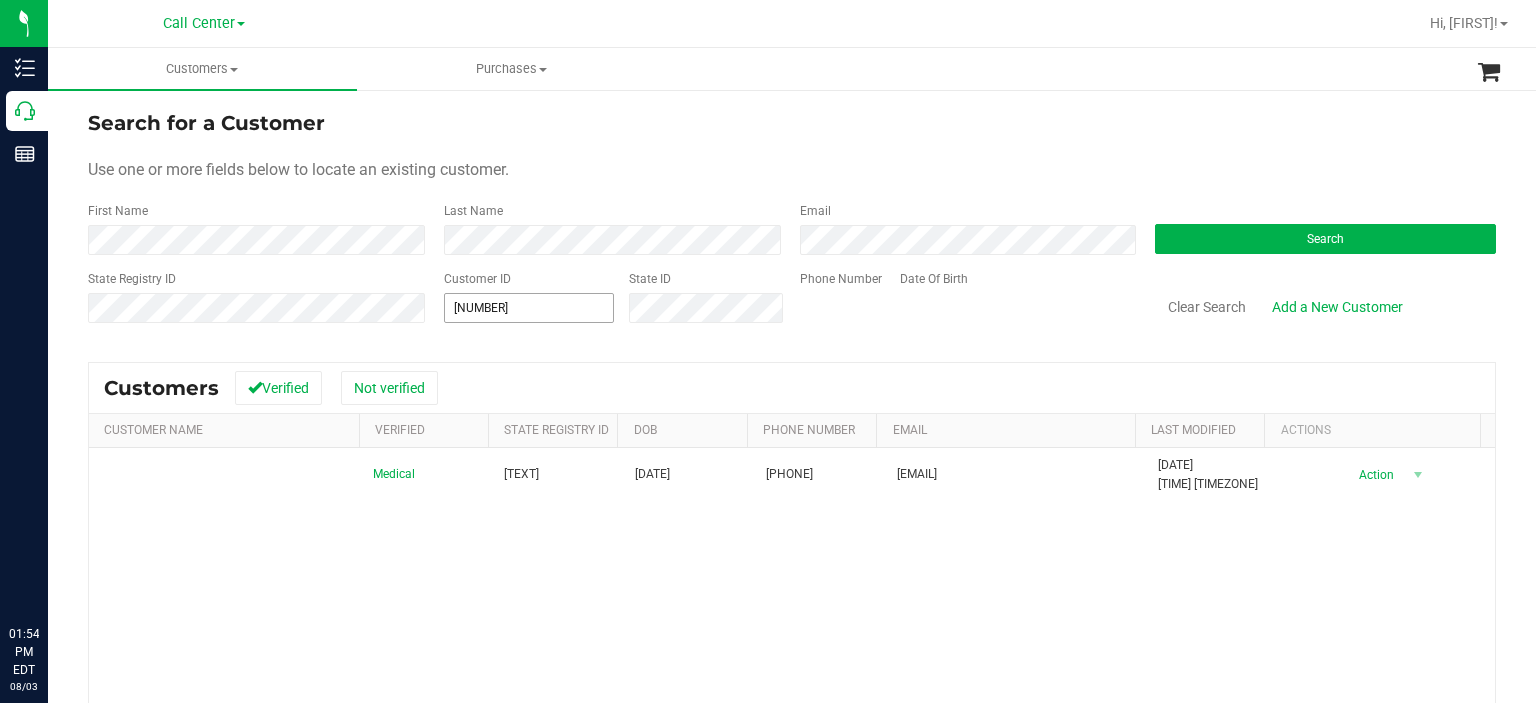 scroll, scrollTop: 0, scrollLeft: 0, axis: both 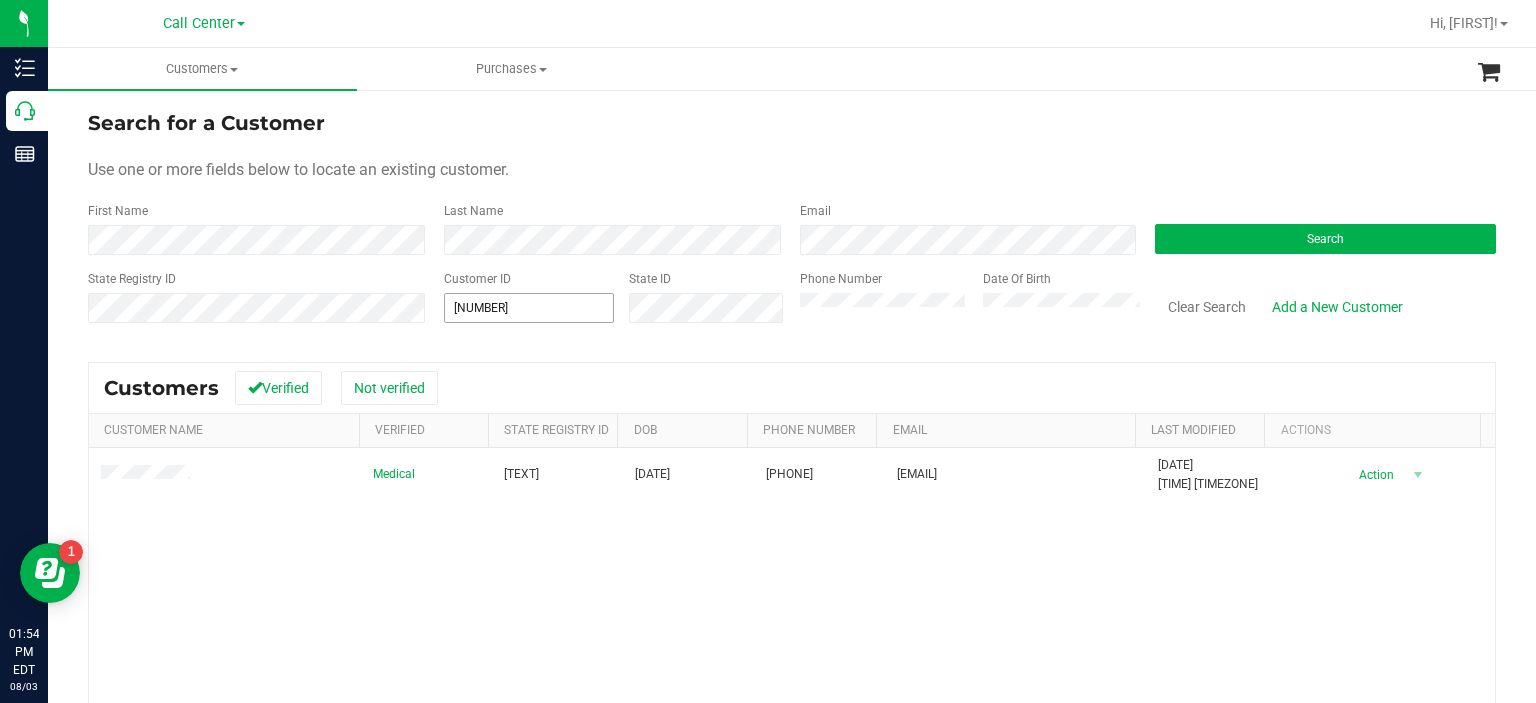 click on "[NUMBER] [NUMBER]" at bounding box center (529, 308) 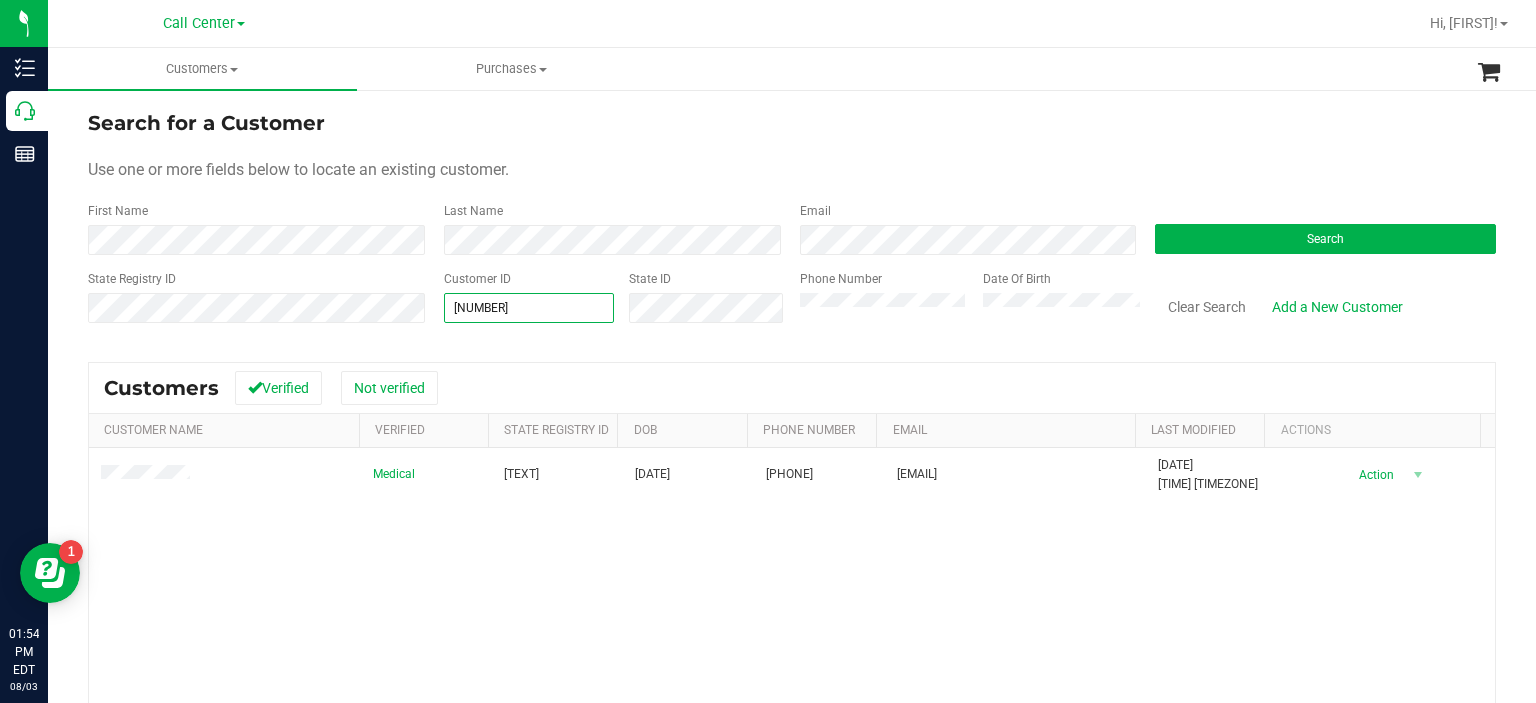 click on "[NUMBER]" at bounding box center (529, 308) 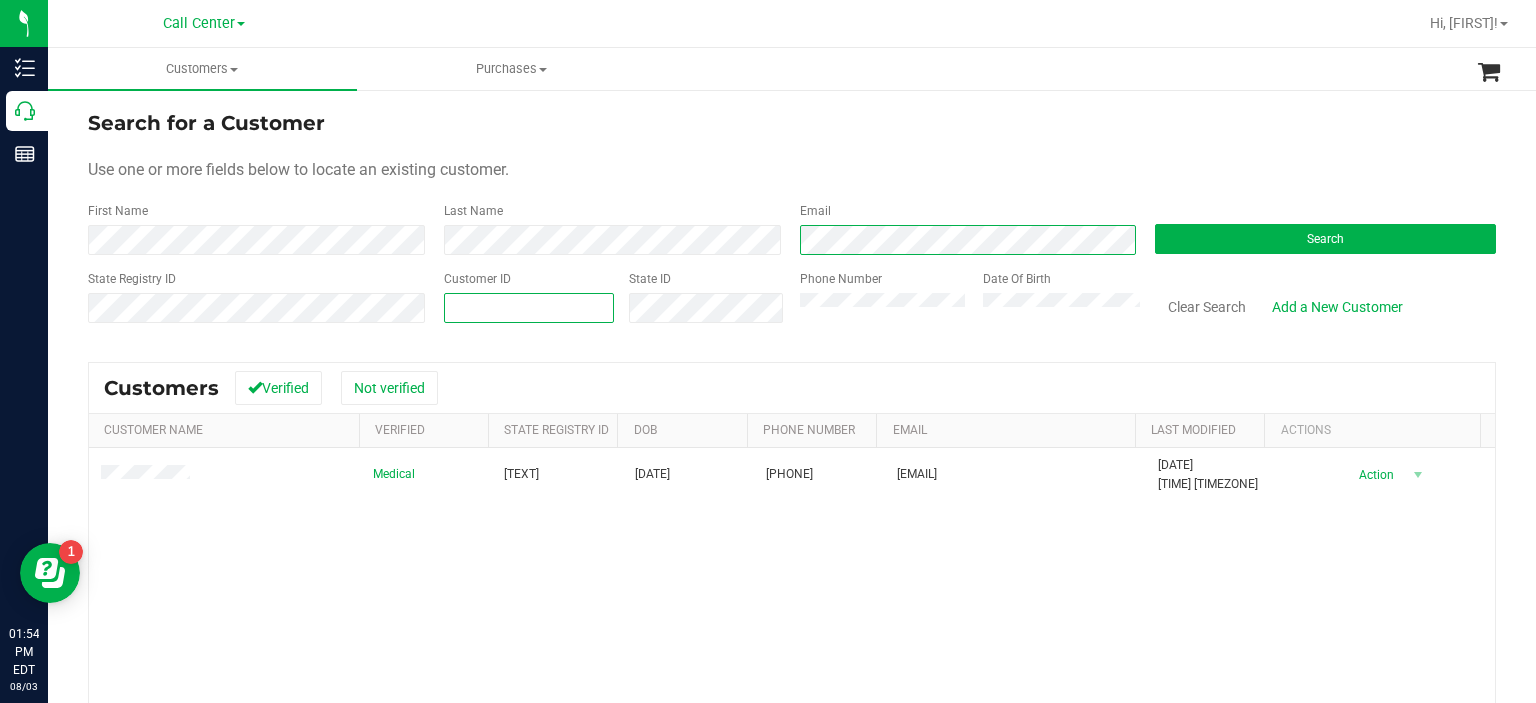 type 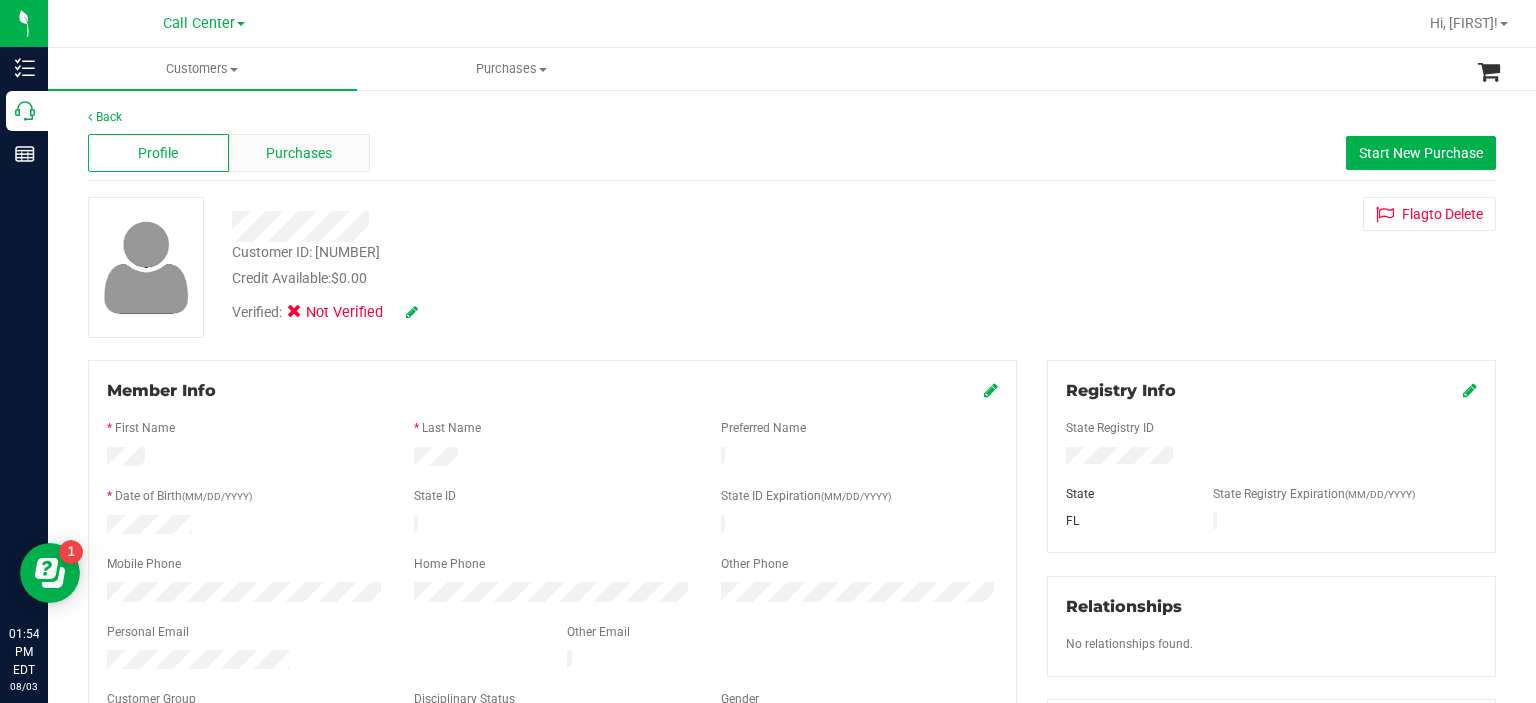 click on "Purchases" at bounding box center [299, 153] 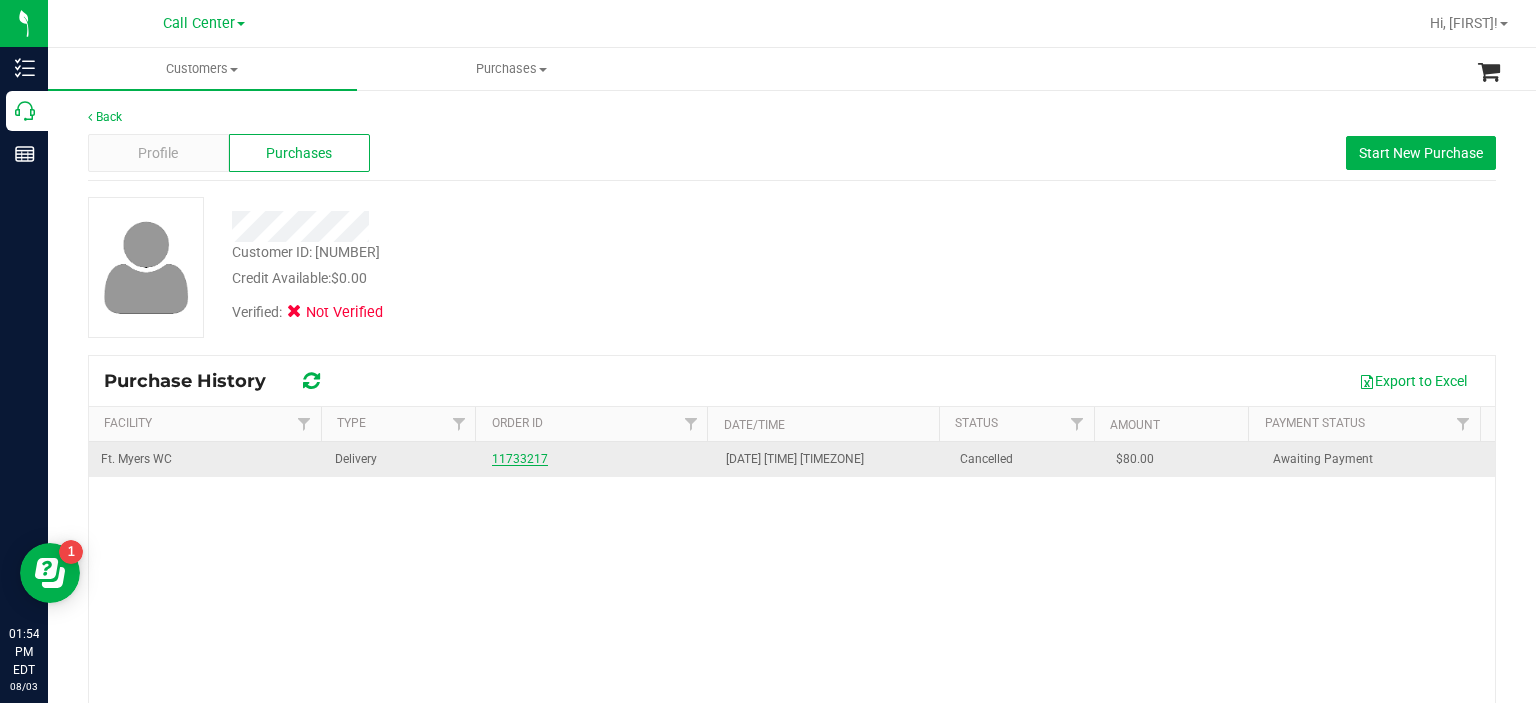 click on "11733217" at bounding box center [520, 459] 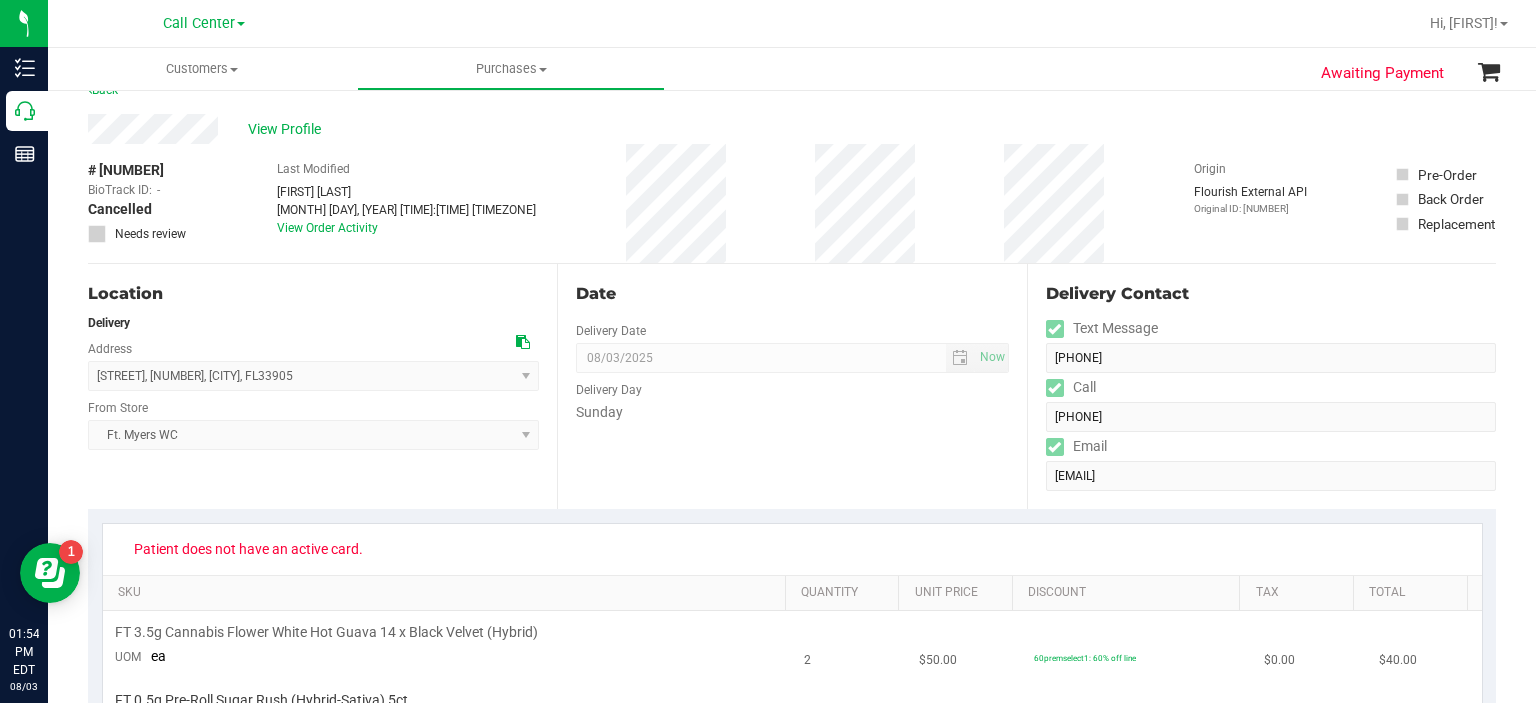 scroll, scrollTop: 0, scrollLeft: 0, axis: both 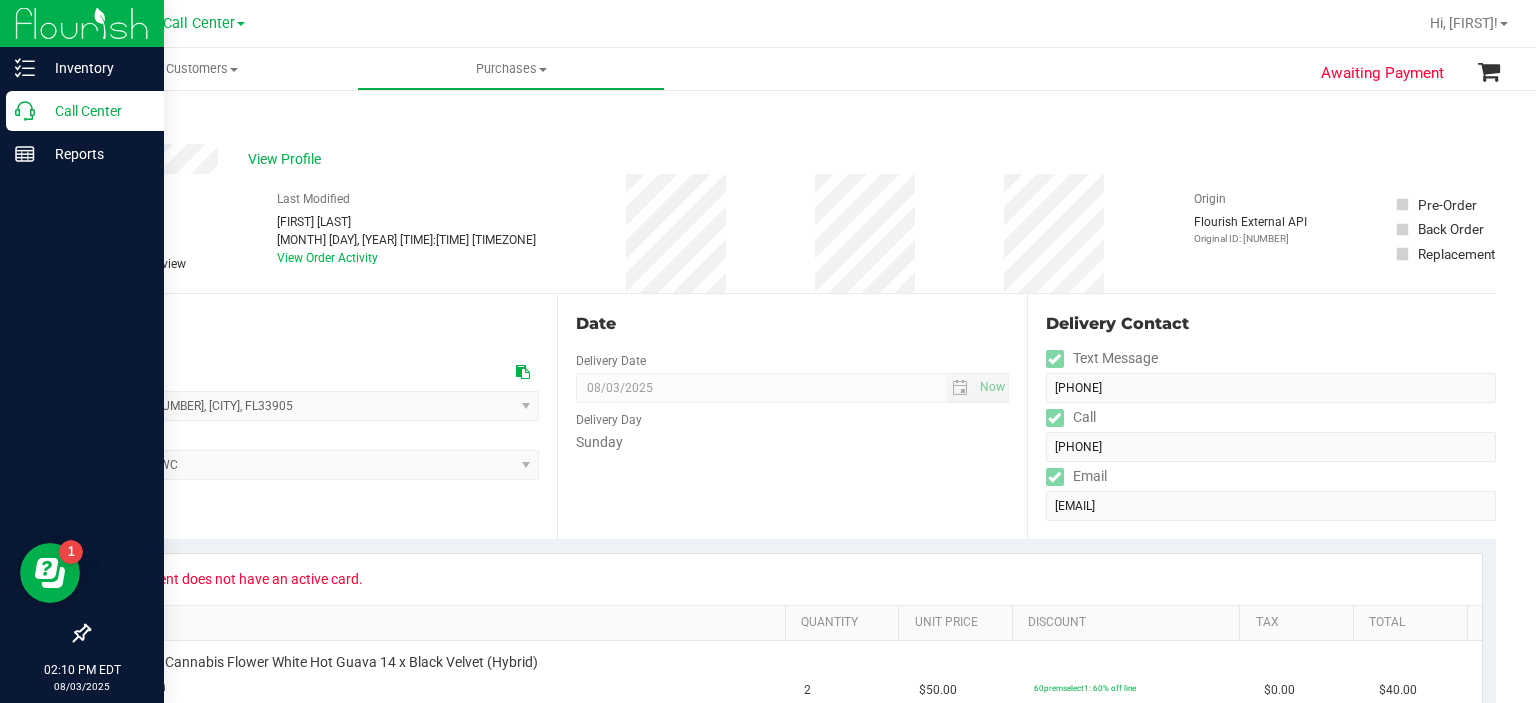 click on "Call Center" at bounding box center (95, 111) 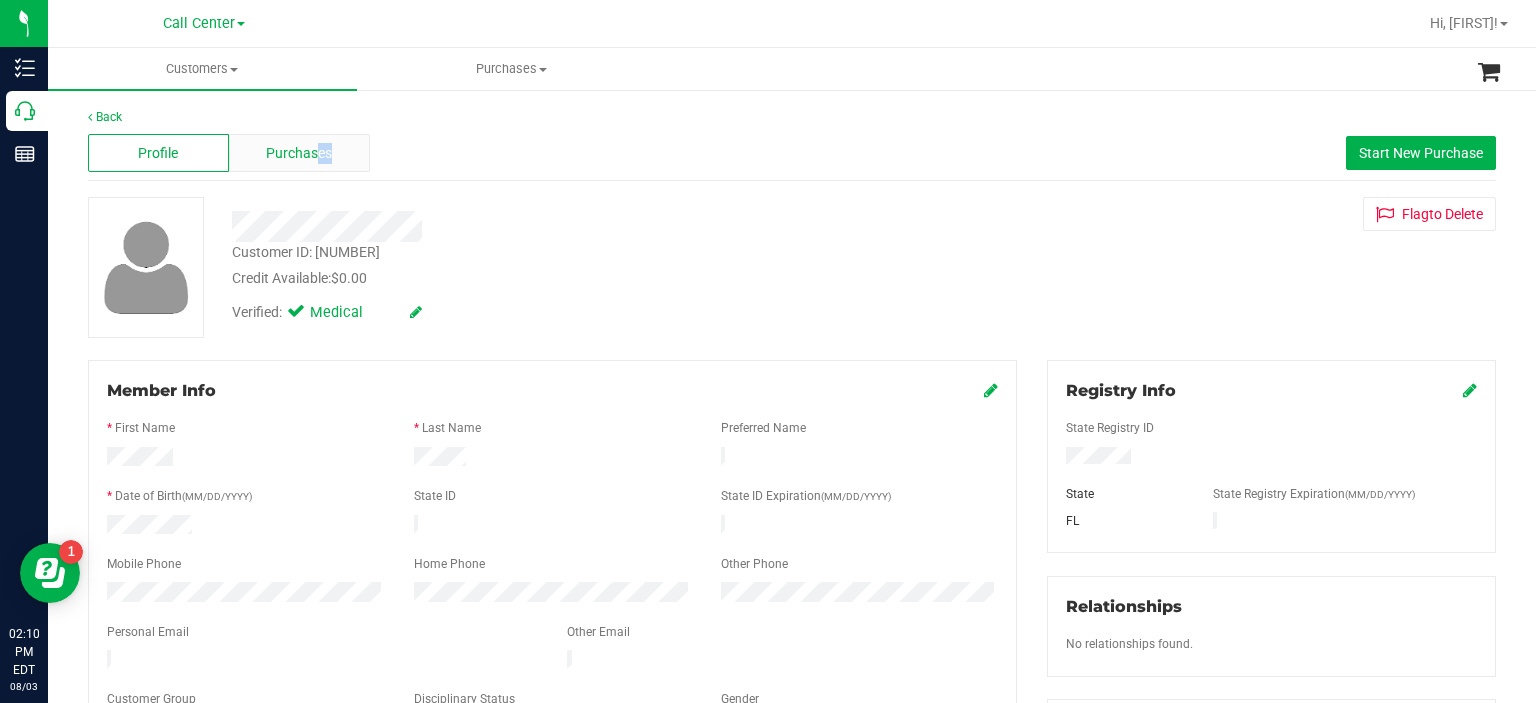 drag, startPoint x: 316, startPoint y: 176, endPoint x: 332, endPoint y: 135, distance: 44.011364 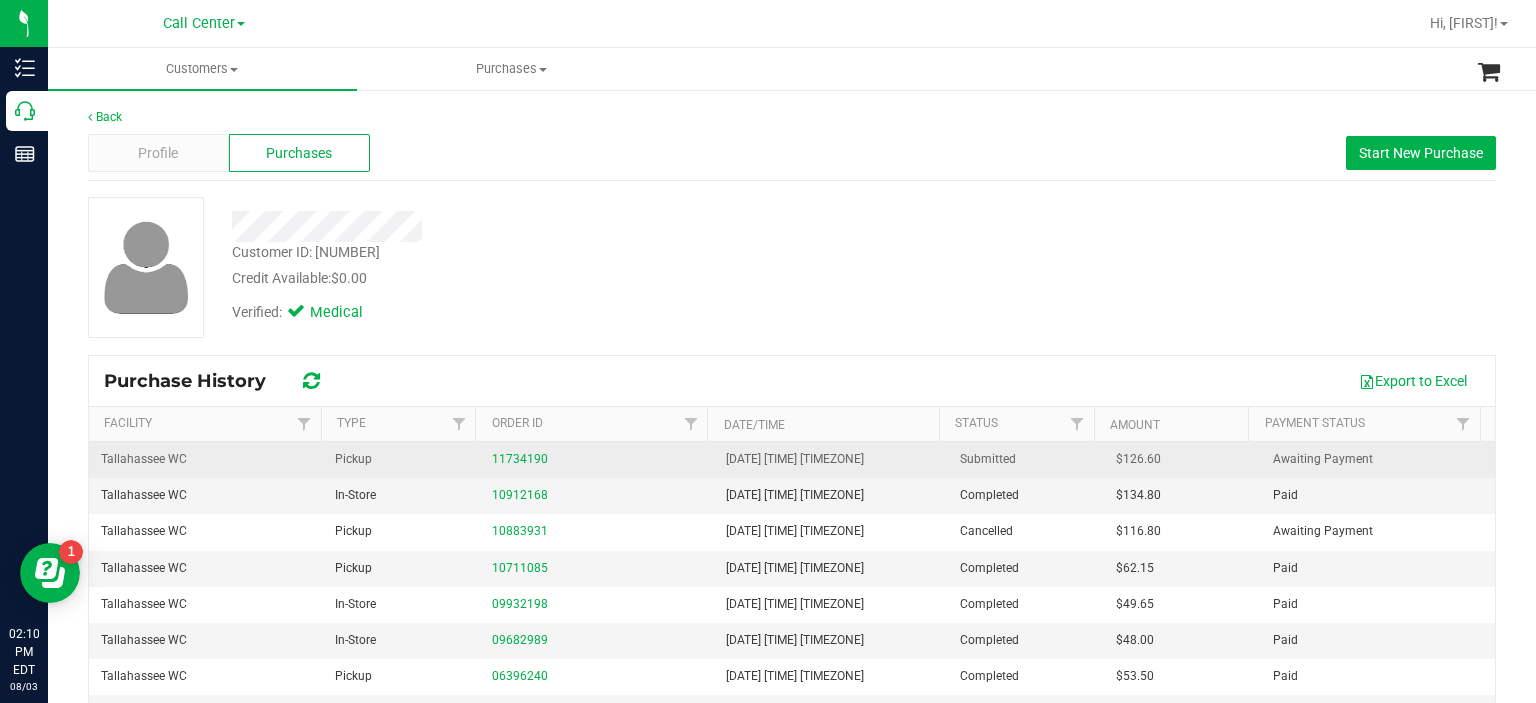 click on "11734190" at bounding box center [597, 459] 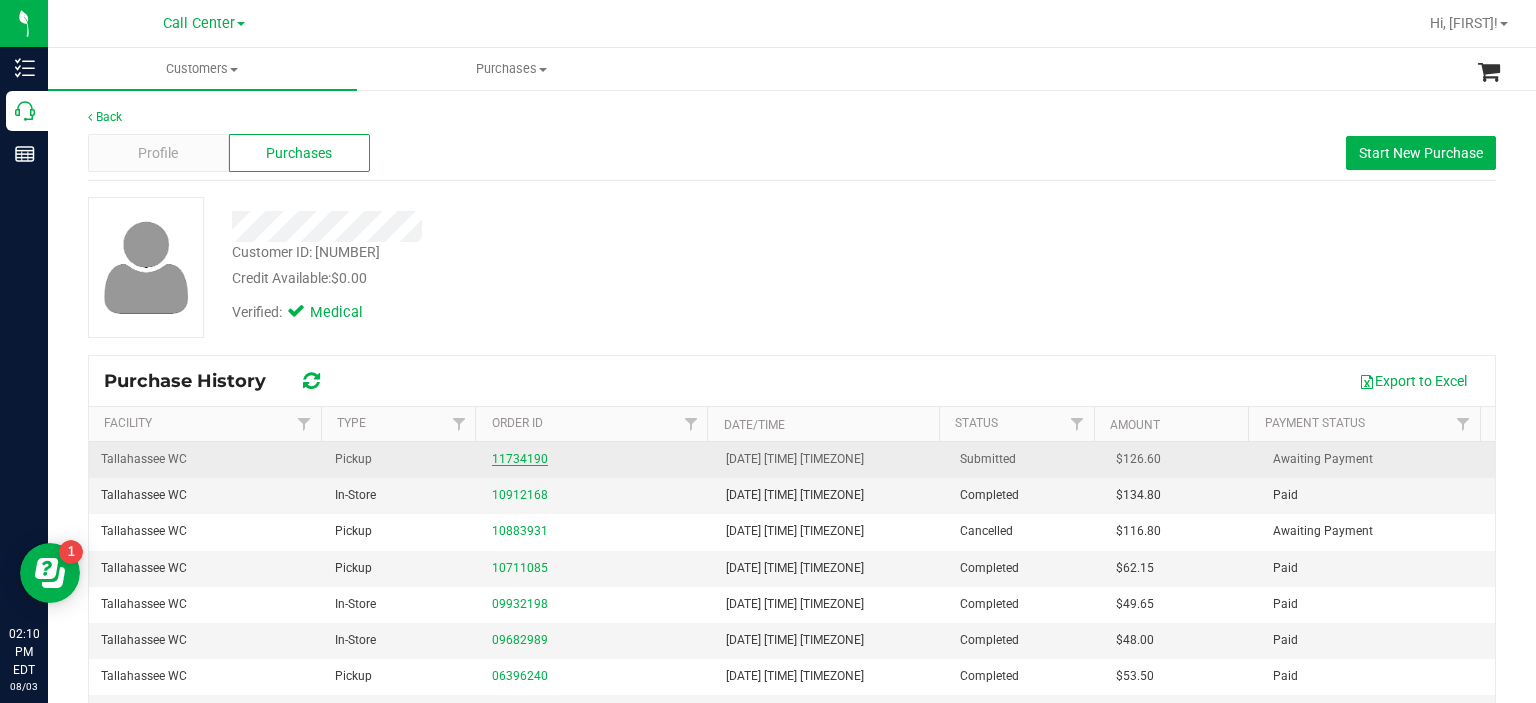 click on "11734190" at bounding box center [520, 459] 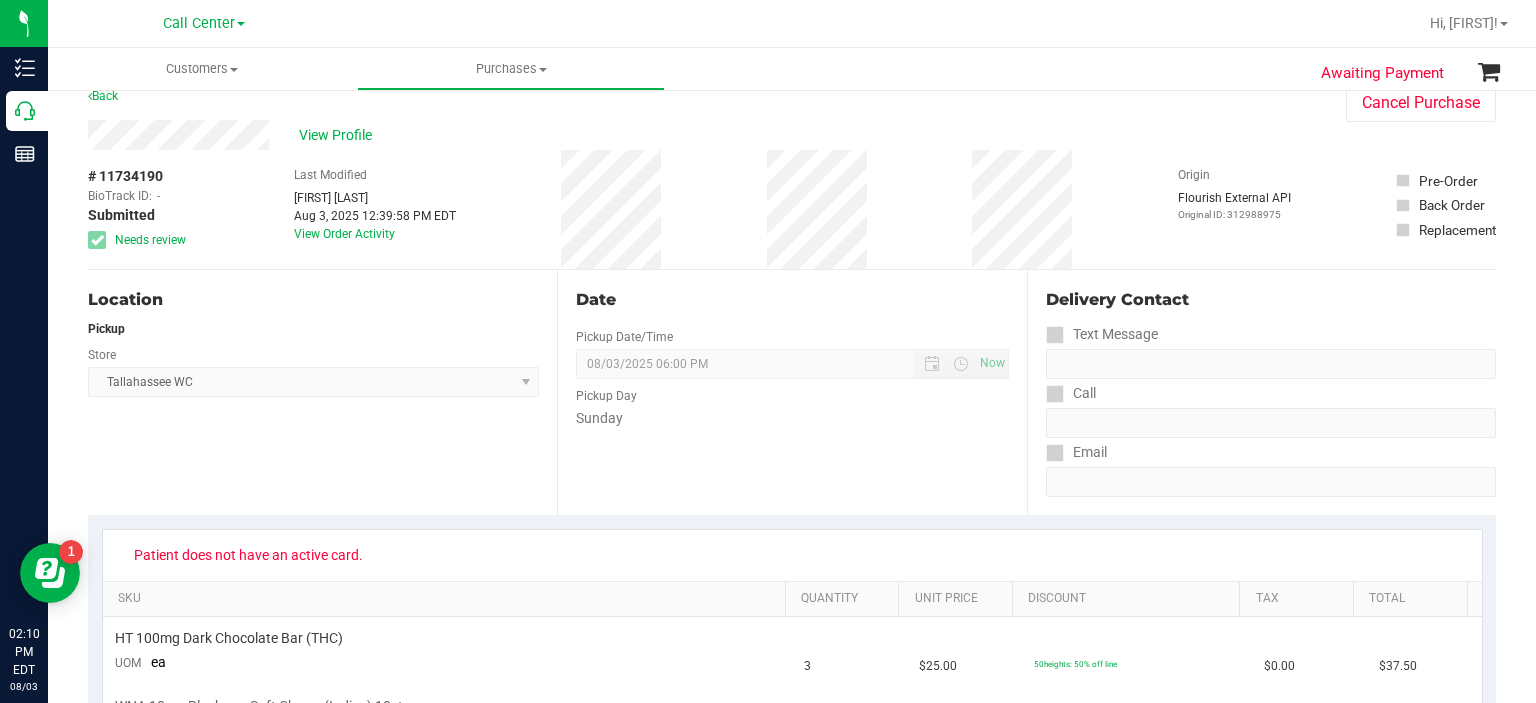 scroll, scrollTop: 0, scrollLeft: 0, axis: both 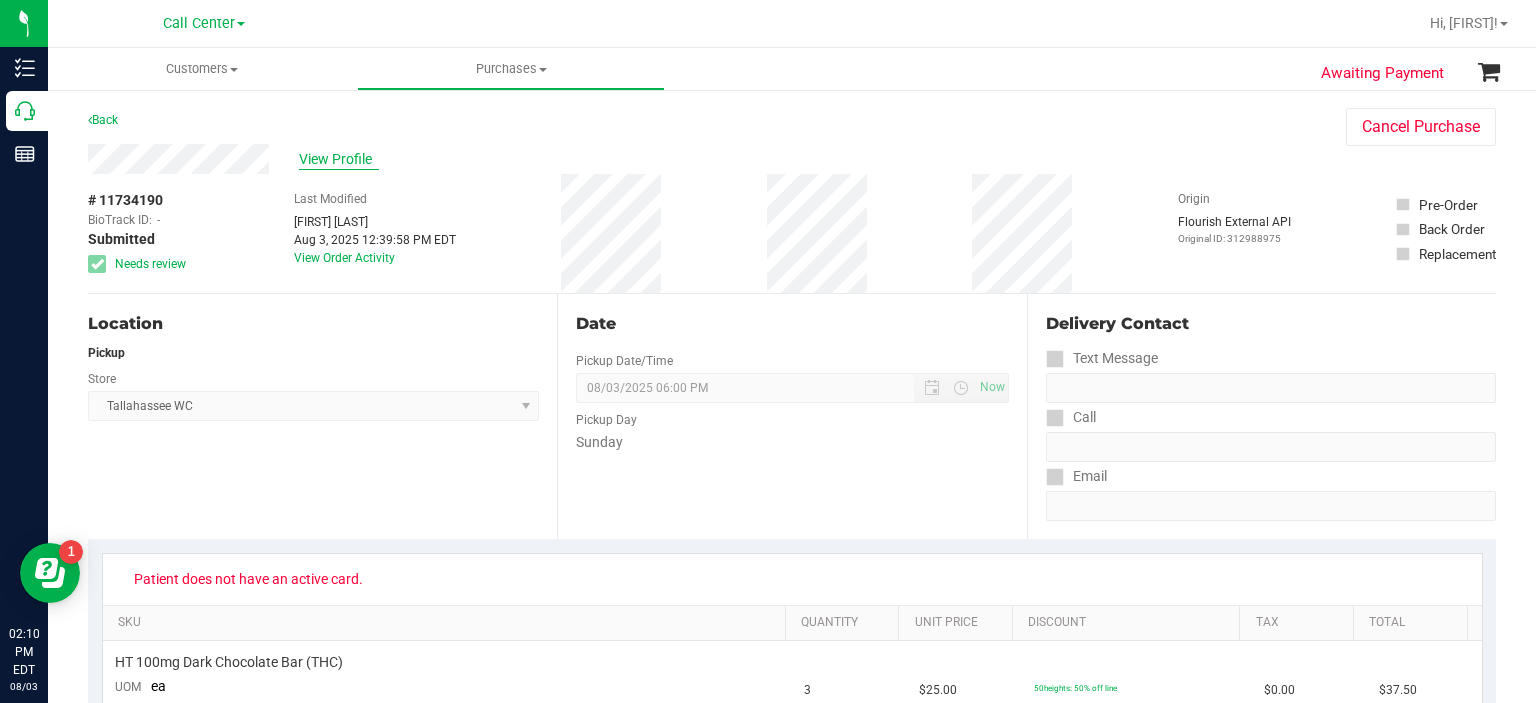 click on "View Profile" at bounding box center [339, 159] 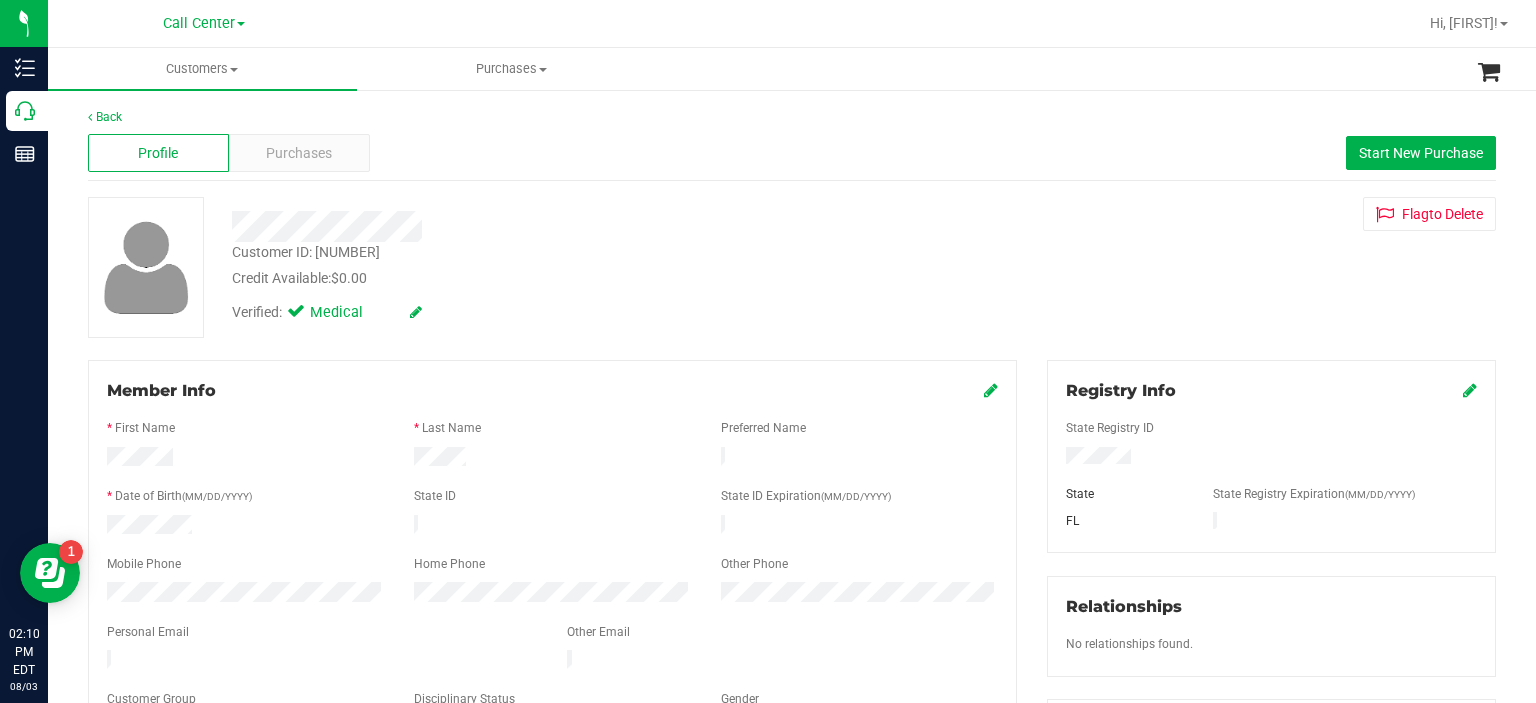 click on "Customer ID: 52174" at bounding box center [306, 252] 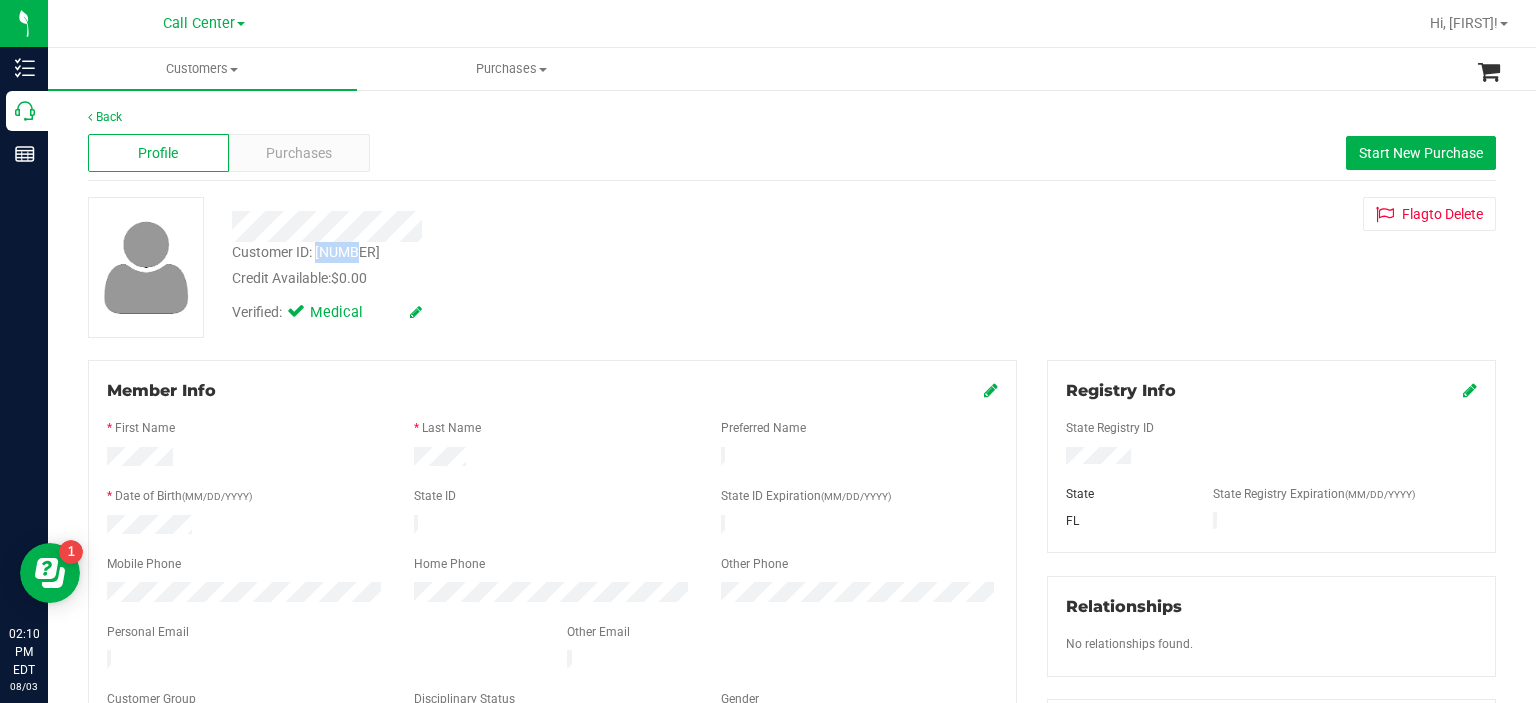 click on "Customer ID: 52174" at bounding box center (306, 252) 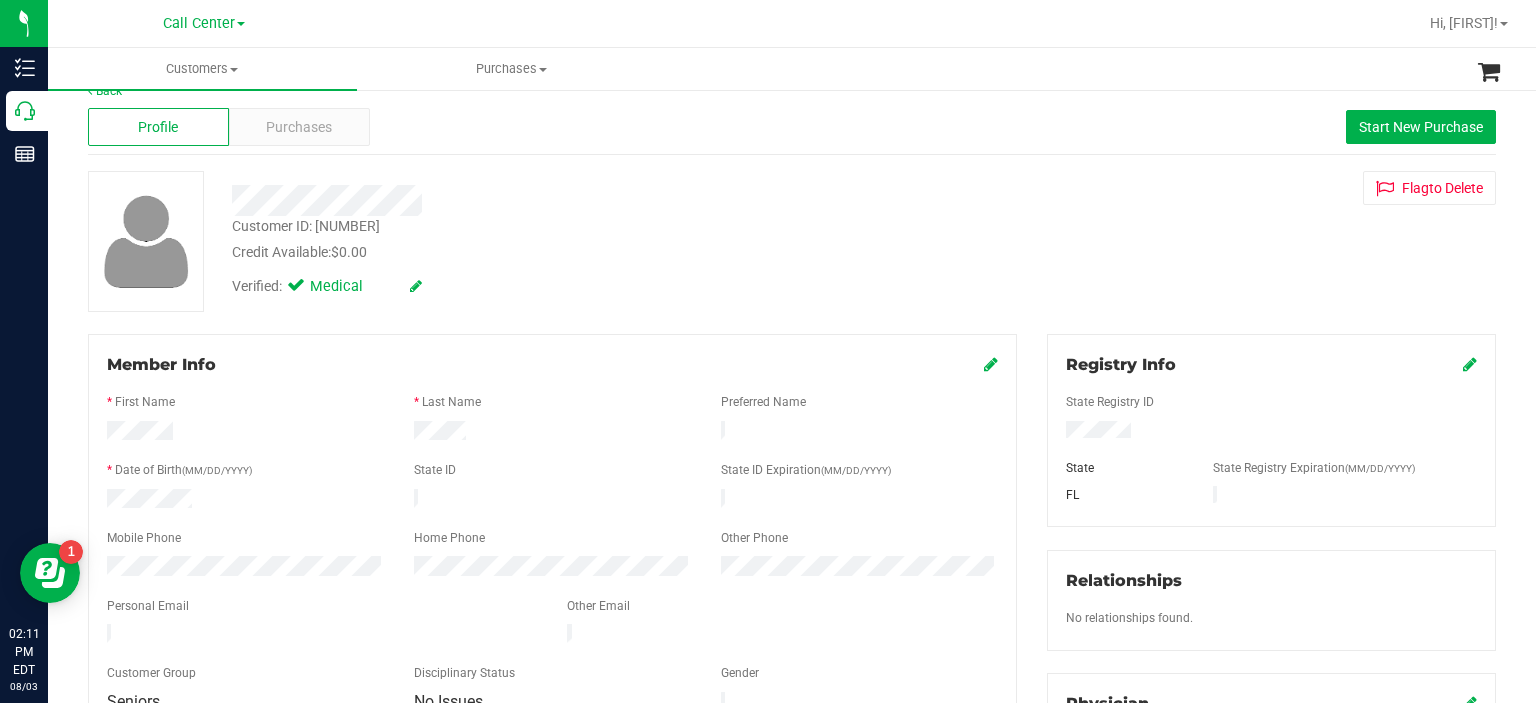 scroll, scrollTop: 30, scrollLeft: 0, axis: vertical 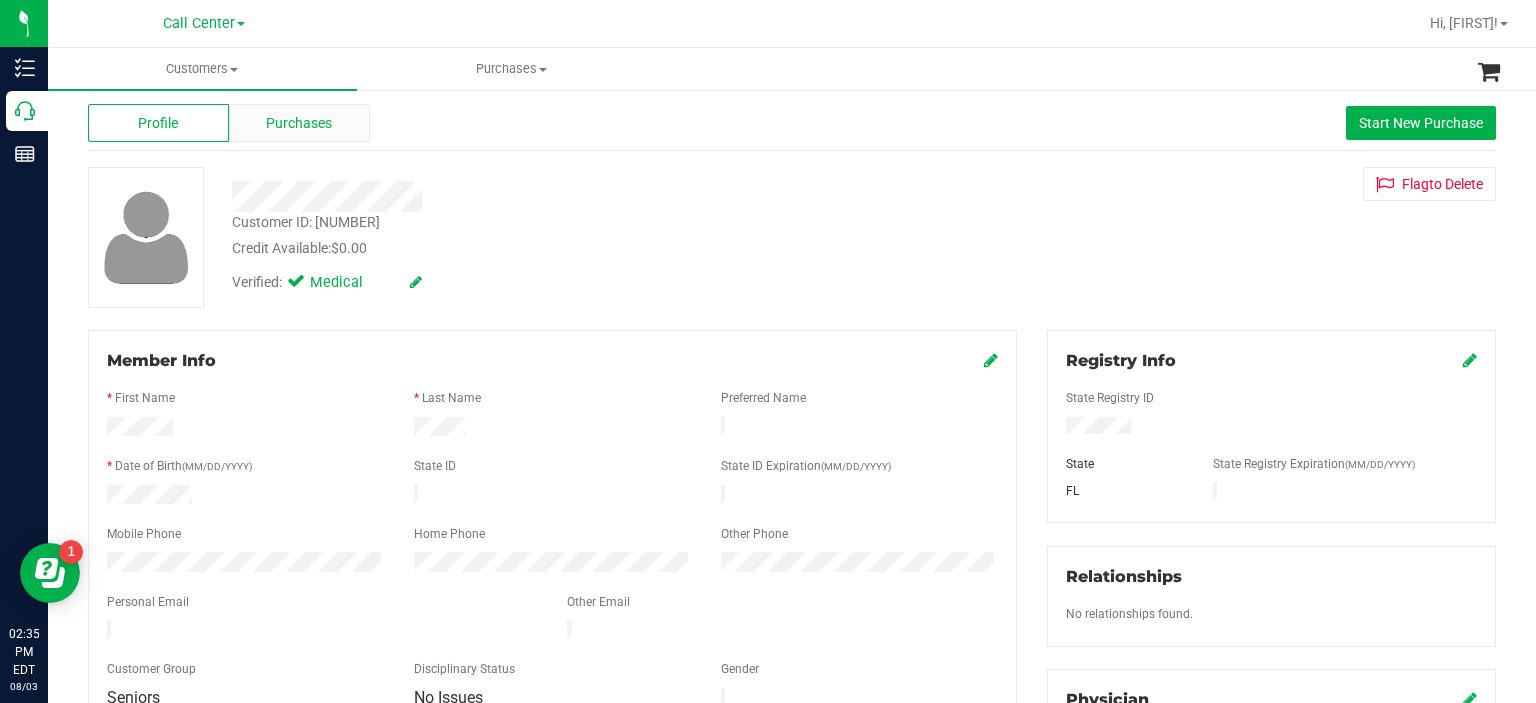 click on "Purchases" at bounding box center (299, 123) 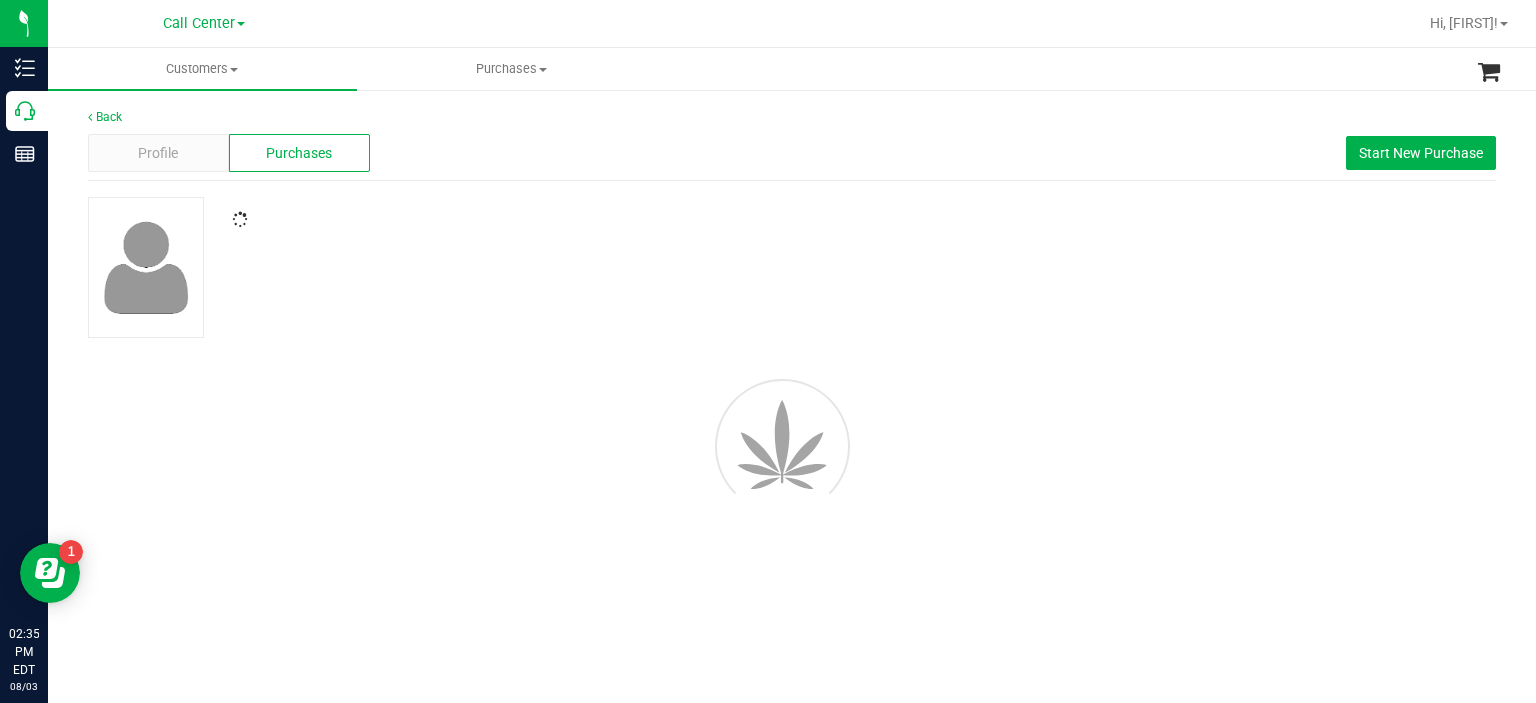 scroll, scrollTop: 0, scrollLeft: 0, axis: both 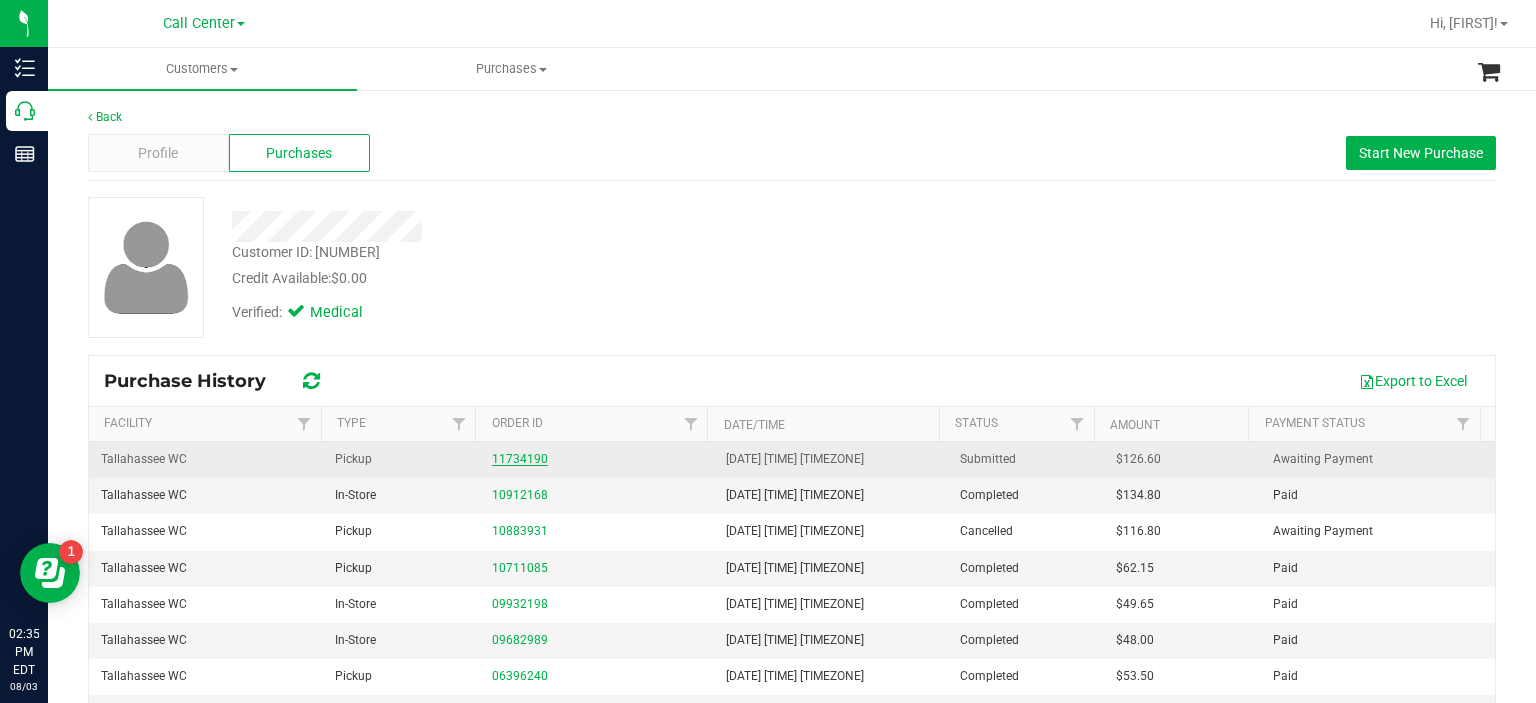 click on "11734190" at bounding box center [520, 459] 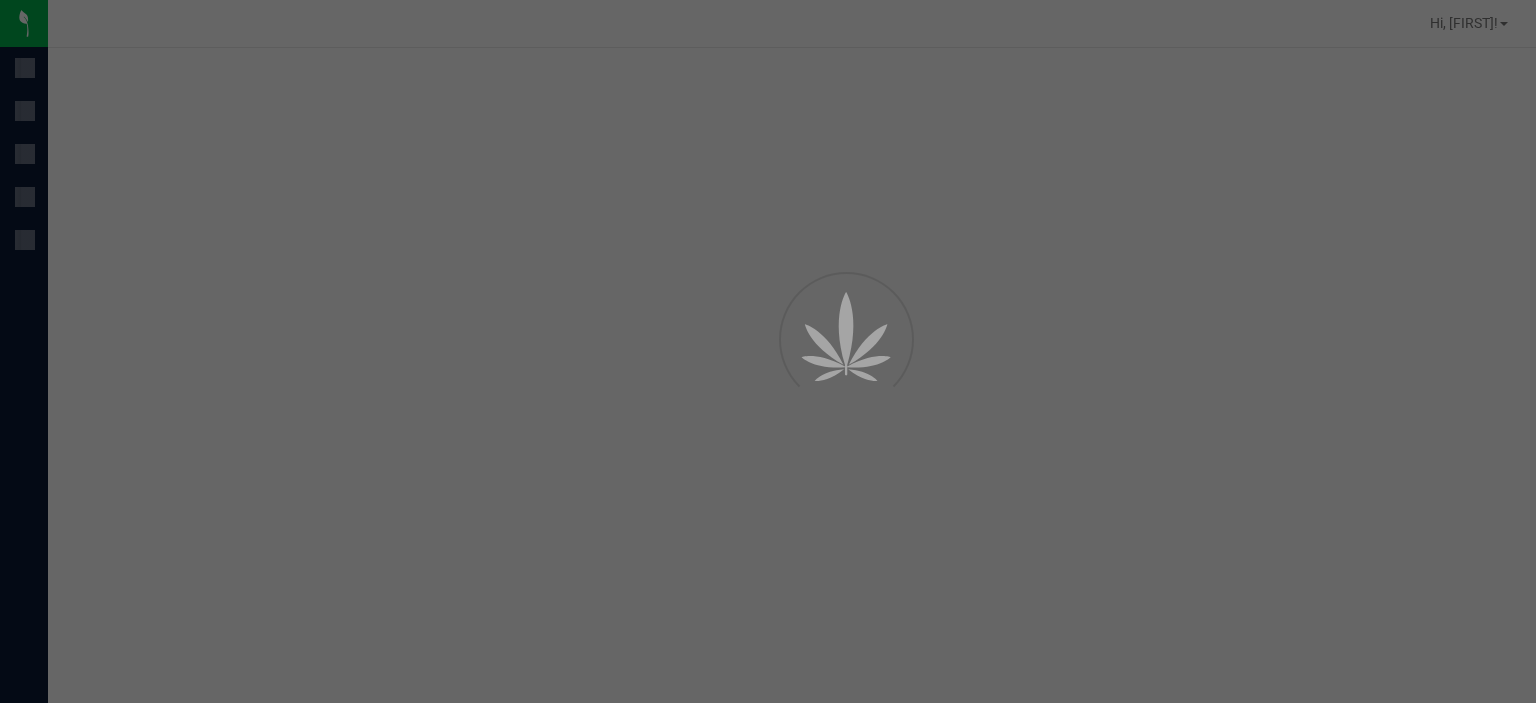 scroll, scrollTop: 0, scrollLeft: 0, axis: both 